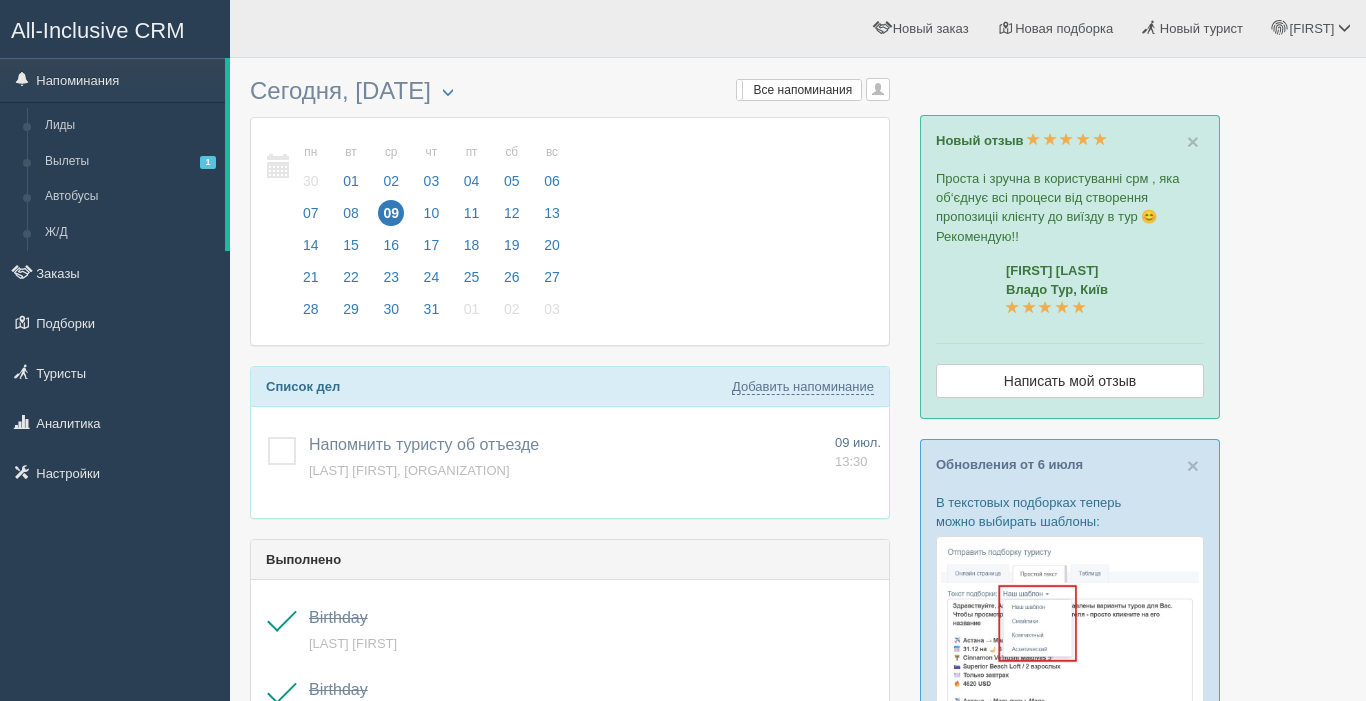 scroll, scrollTop: 0, scrollLeft: 0, axis: both 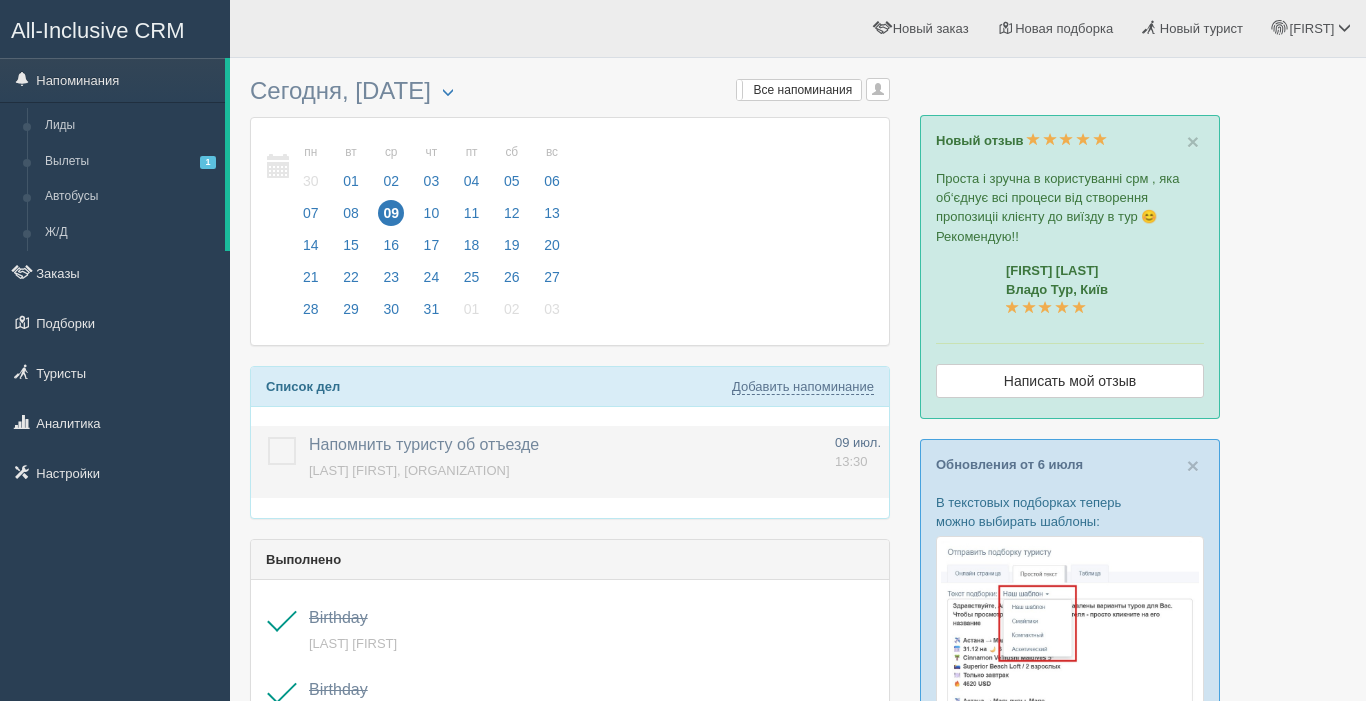 click at bounding box center [268, 437] 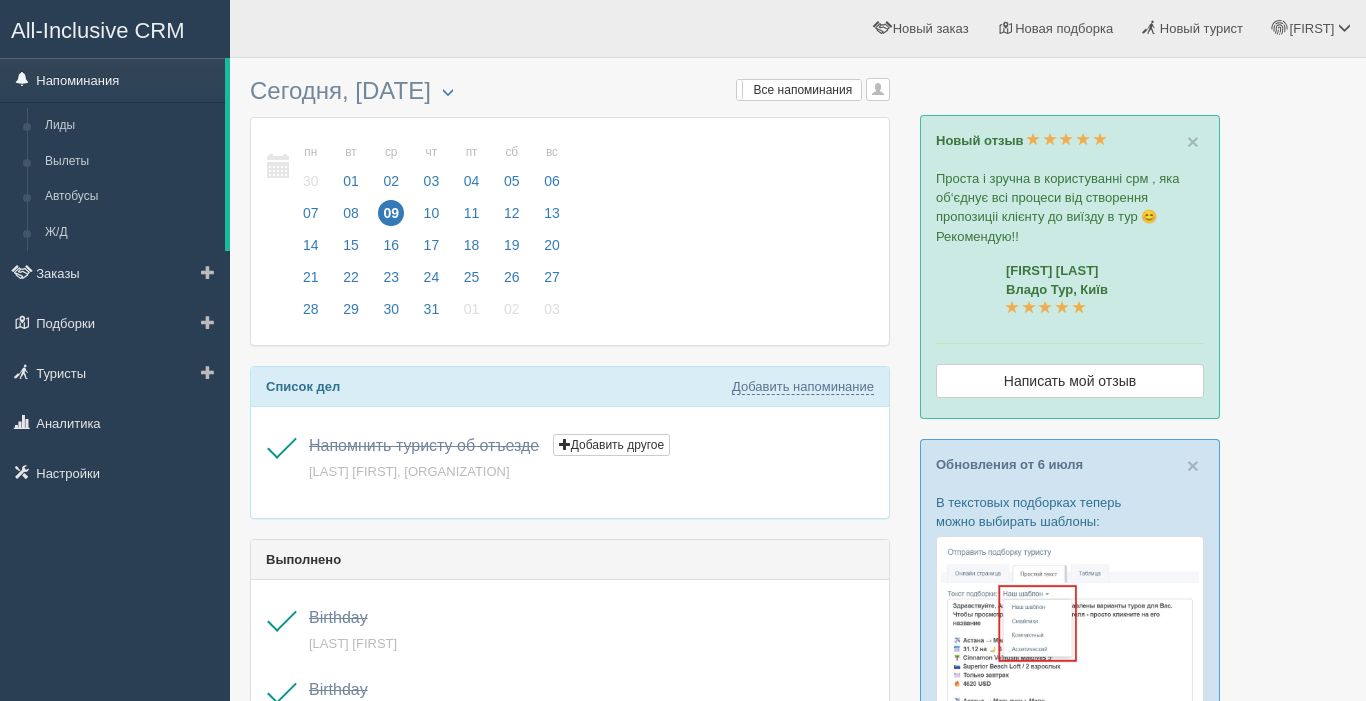 click on "Напоминания" at bounding box center [112, 80] 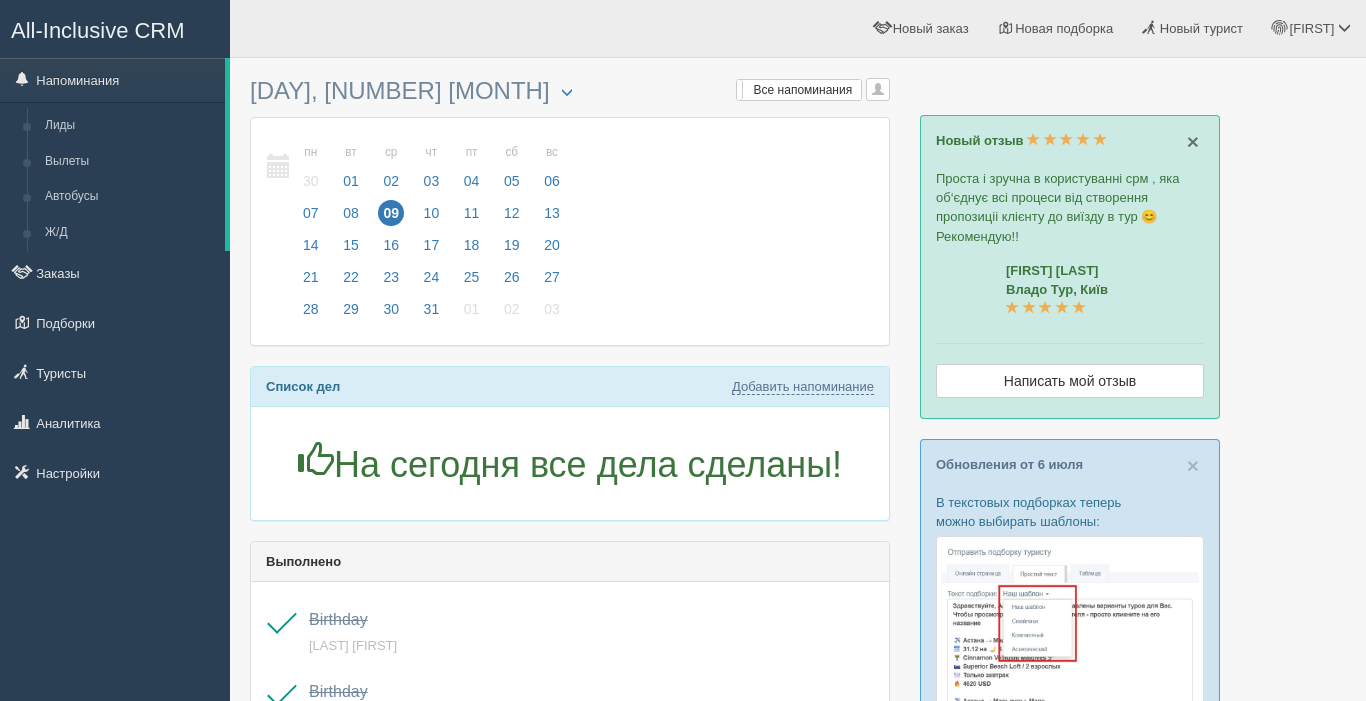 scroll, scrollTop: 0, scrollLeft: 0, axis: both 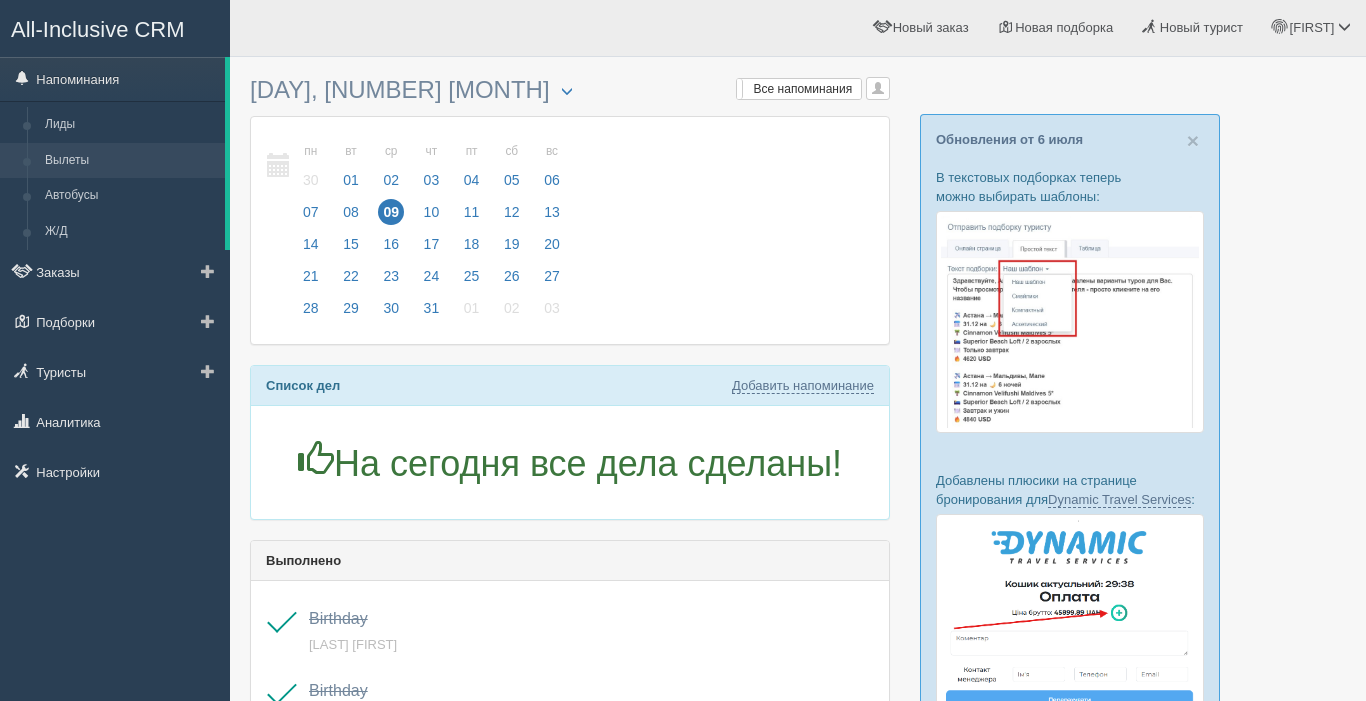 click on "Вылеты" at bounding box center (112, 161) 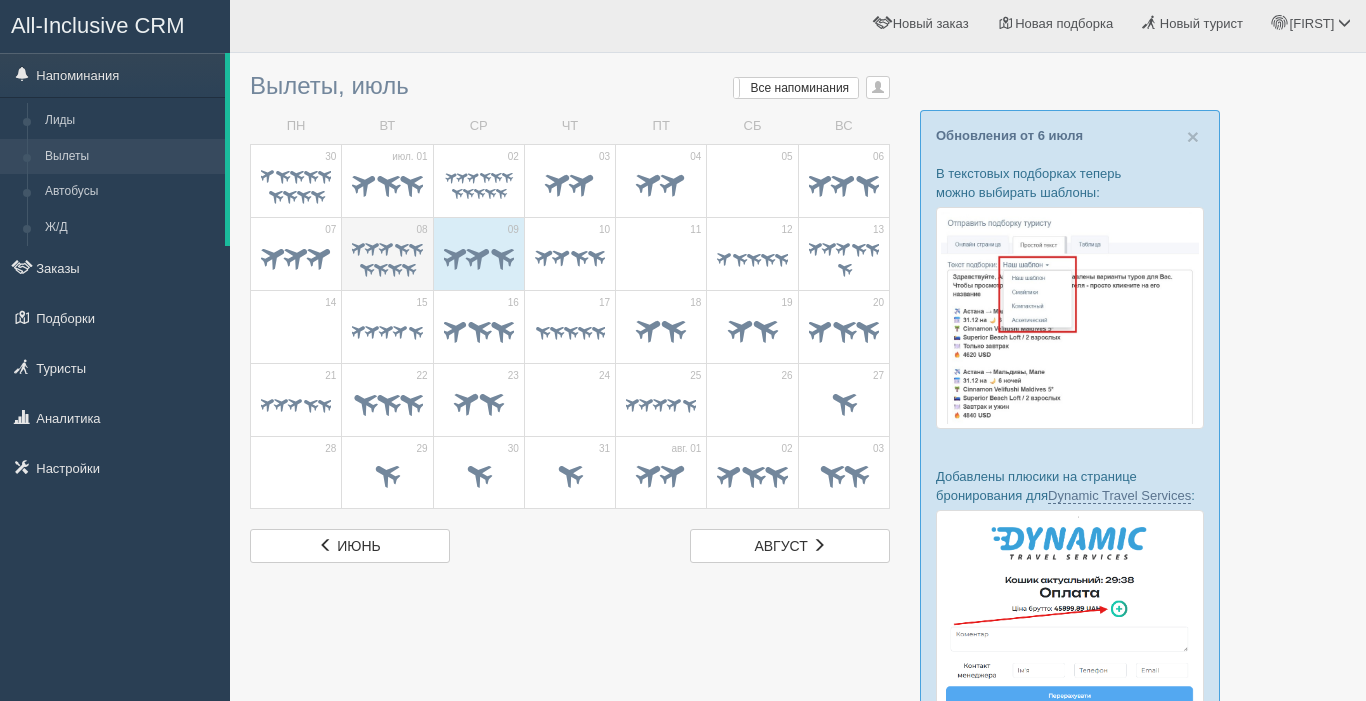 scroll, scrollTop: 3, scrollLeft: 0, axis: vertical 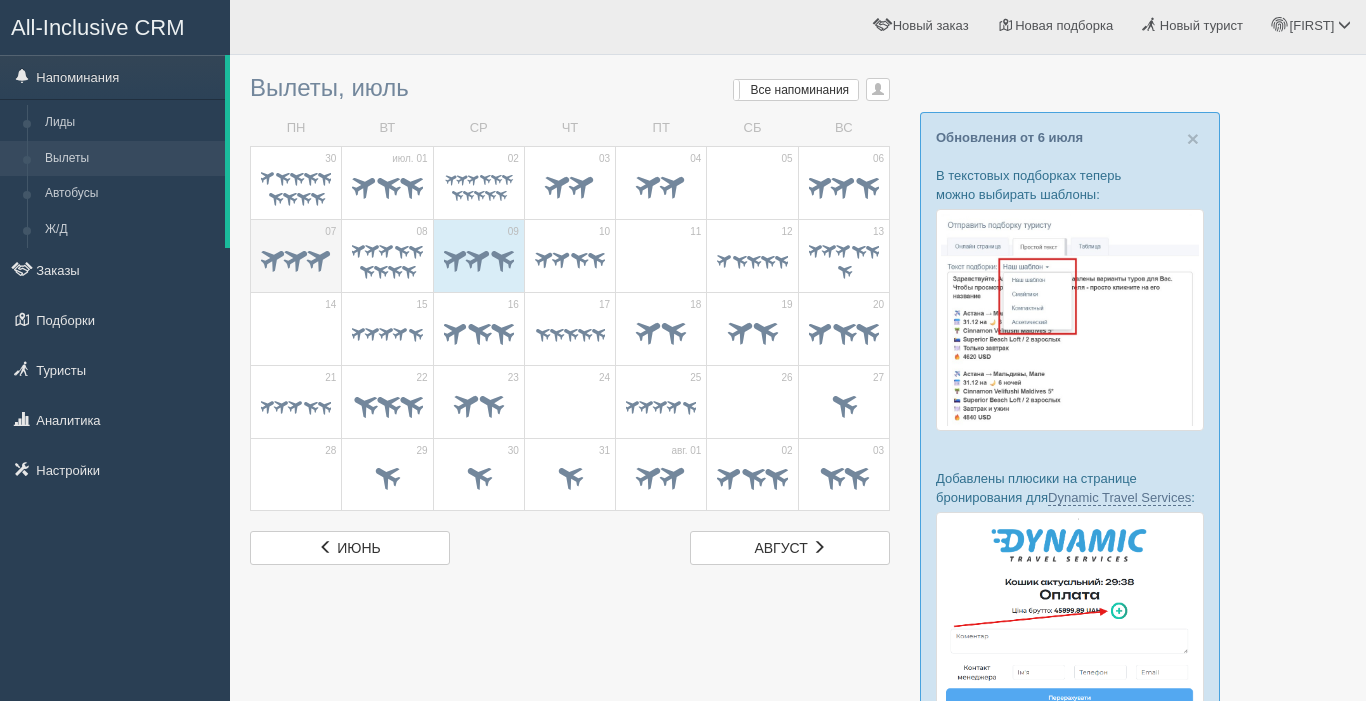 click on "07" at bounding box center [296, 182] 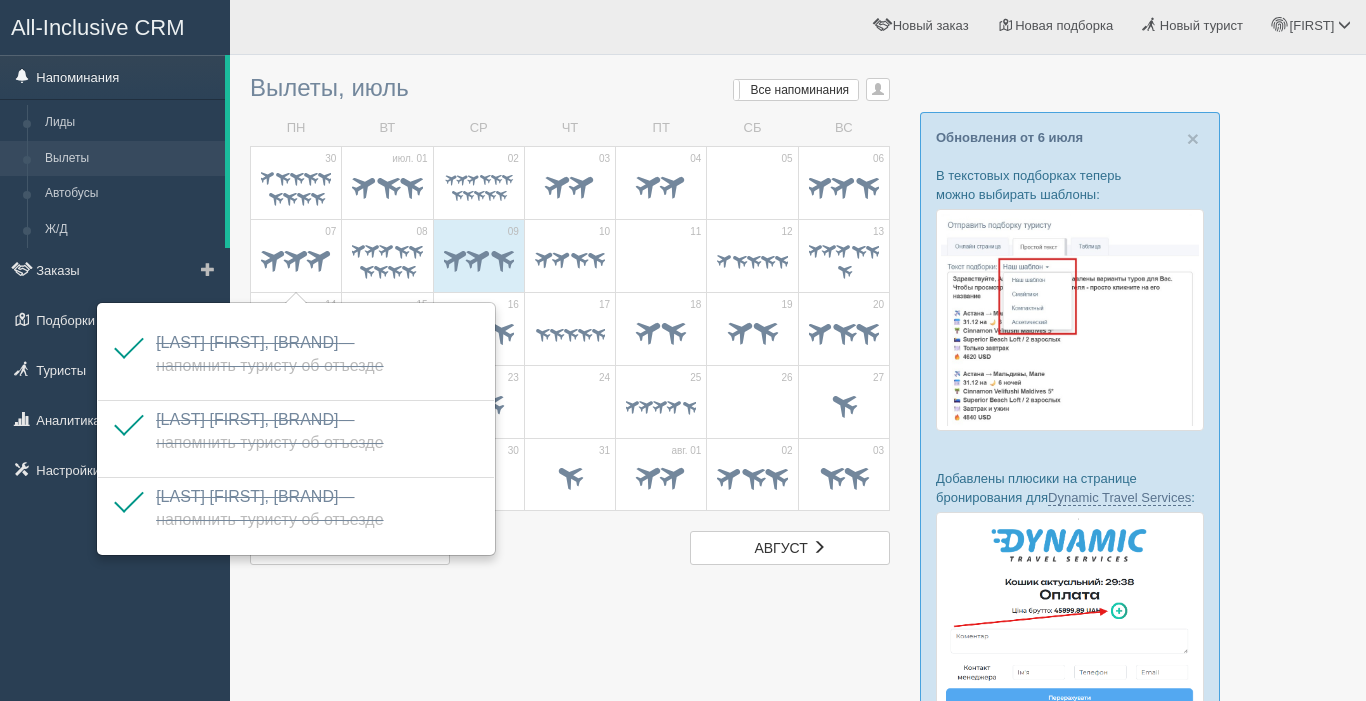 click on "Напоминания" at bounding box center (112, 77) 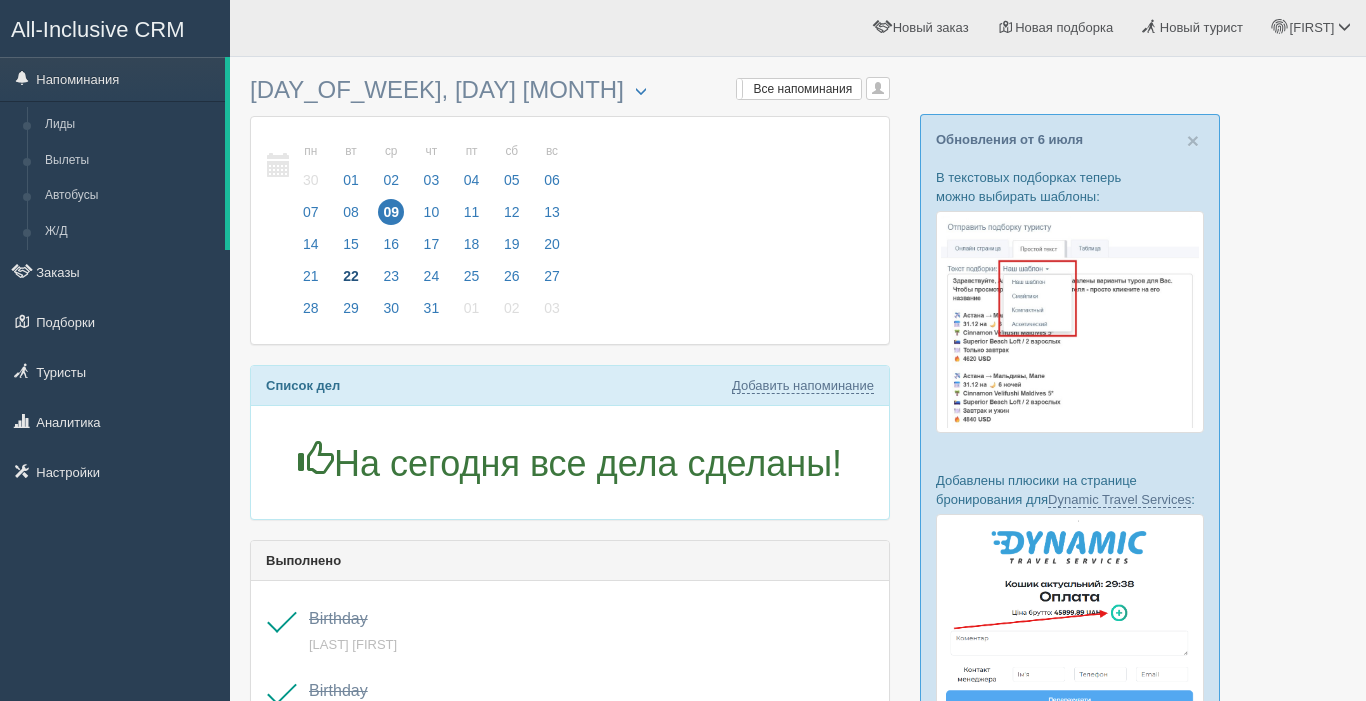 scroll, scrollTop: 3, scrollLeft: 0, axis: vertical 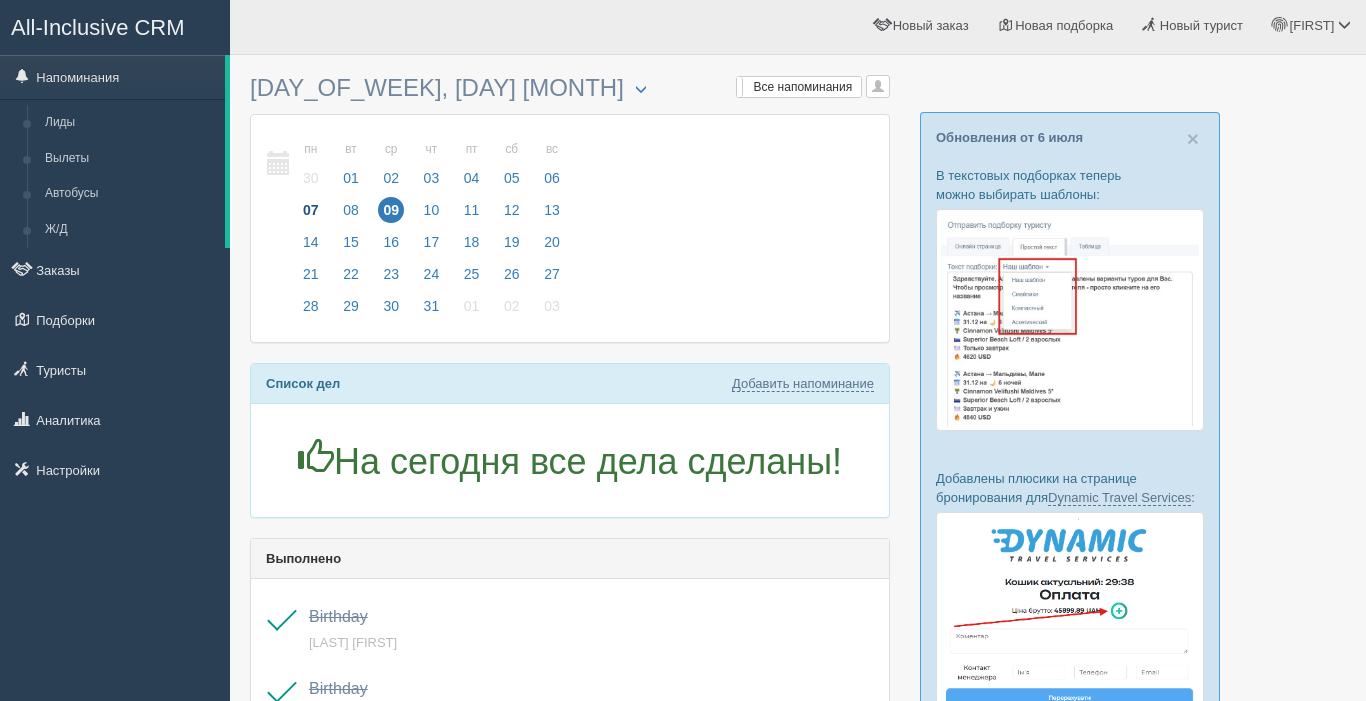 click on "07" at bounding box center (311, 210) 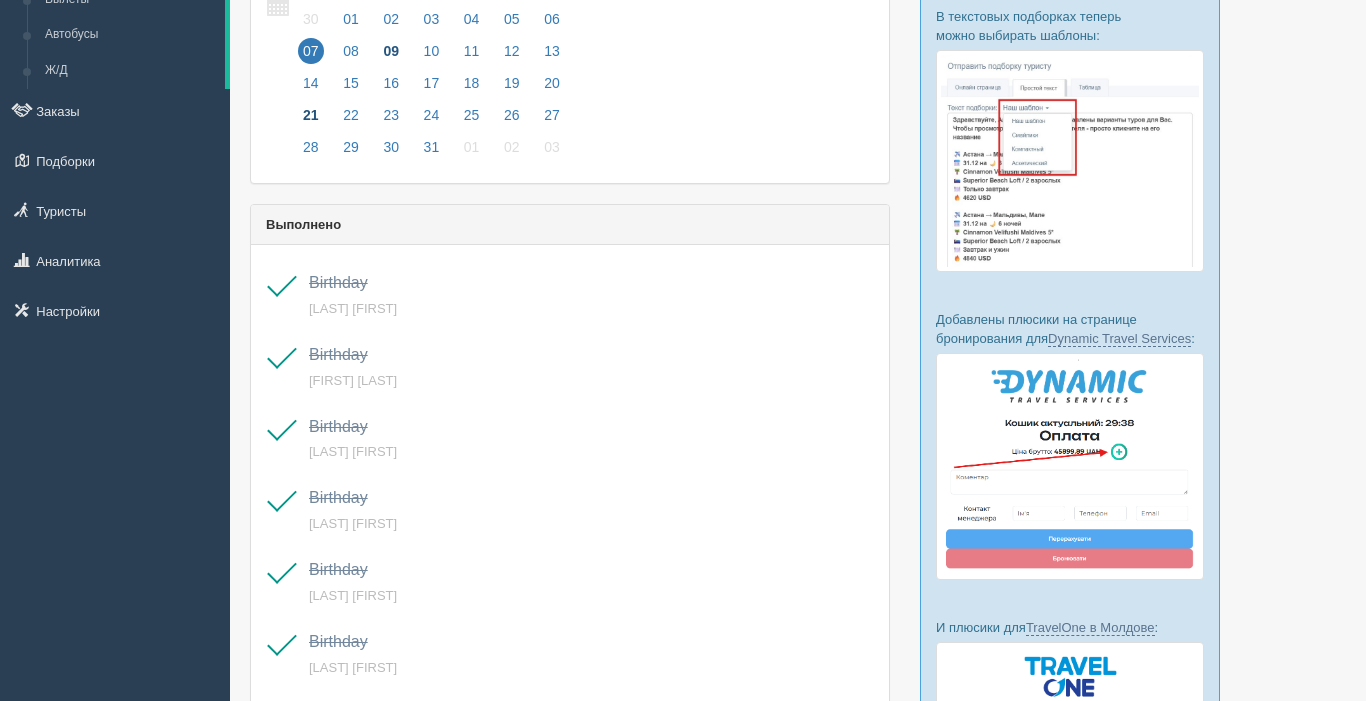 scroll, scrollTop: 161, scrollLeft: 0, axis: vertical 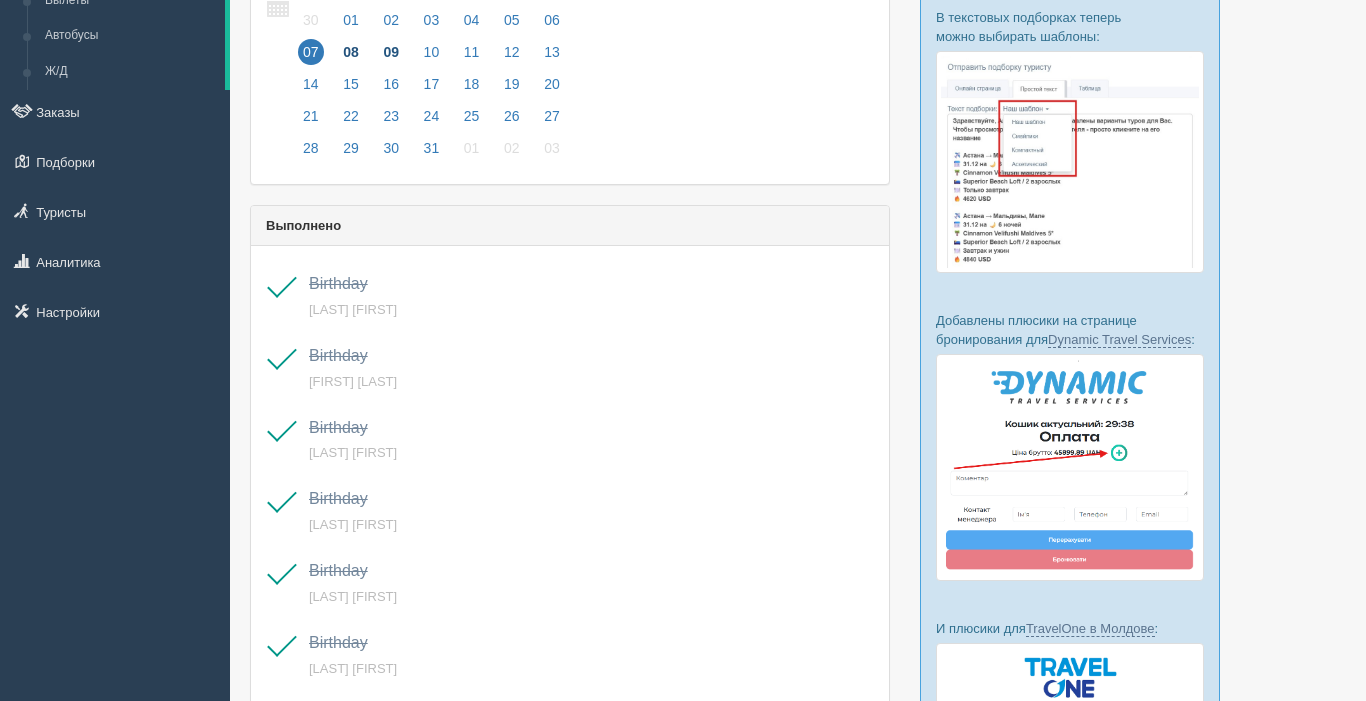click on "08" at bounding box center (351, 52) 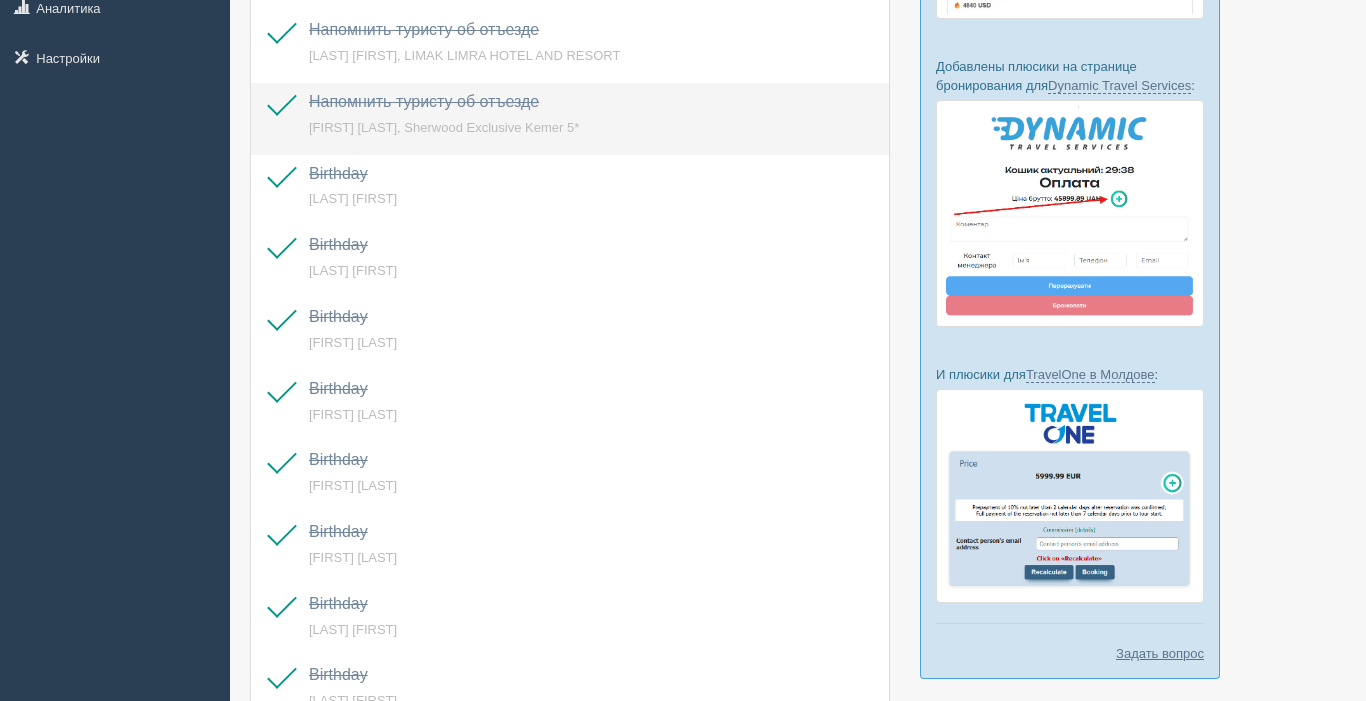 scroll, scrollTop: 389, scrollLeft: 0, axis: vertical 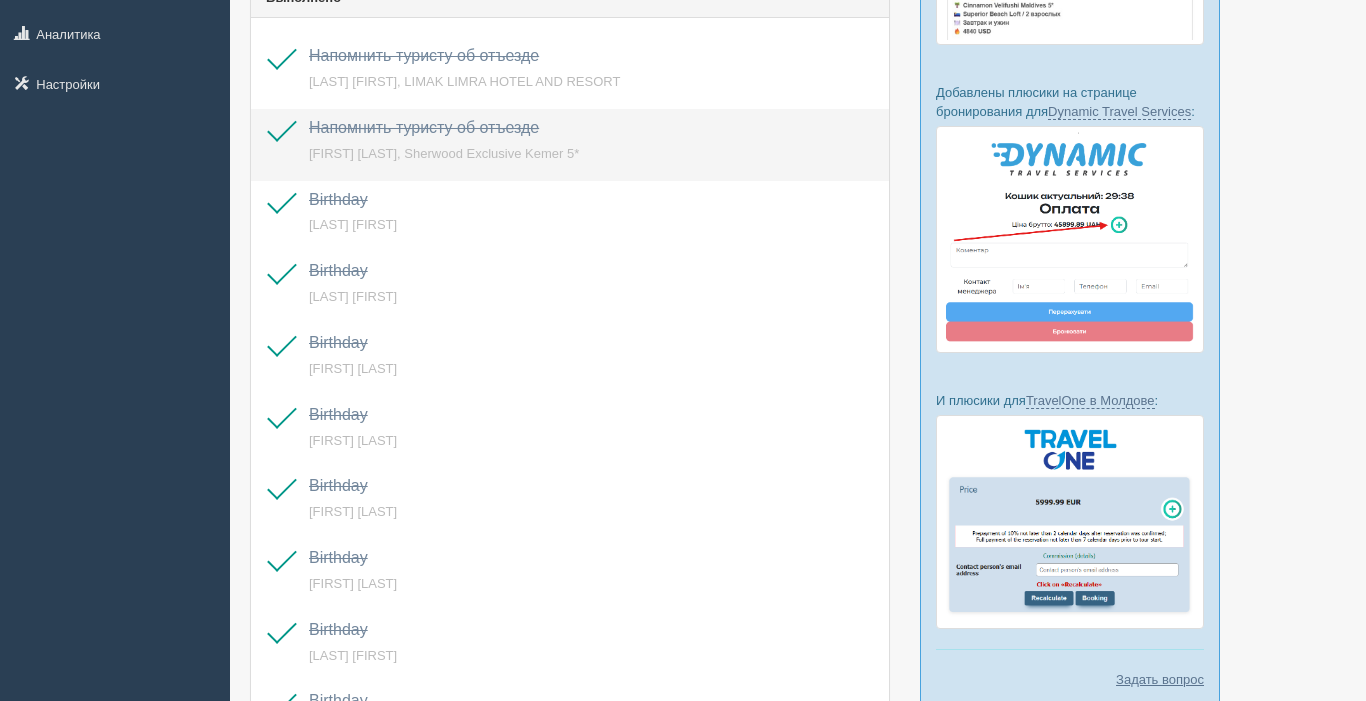 click on "Напомнить туристу об отъезде" at bounding box center [424, 127] 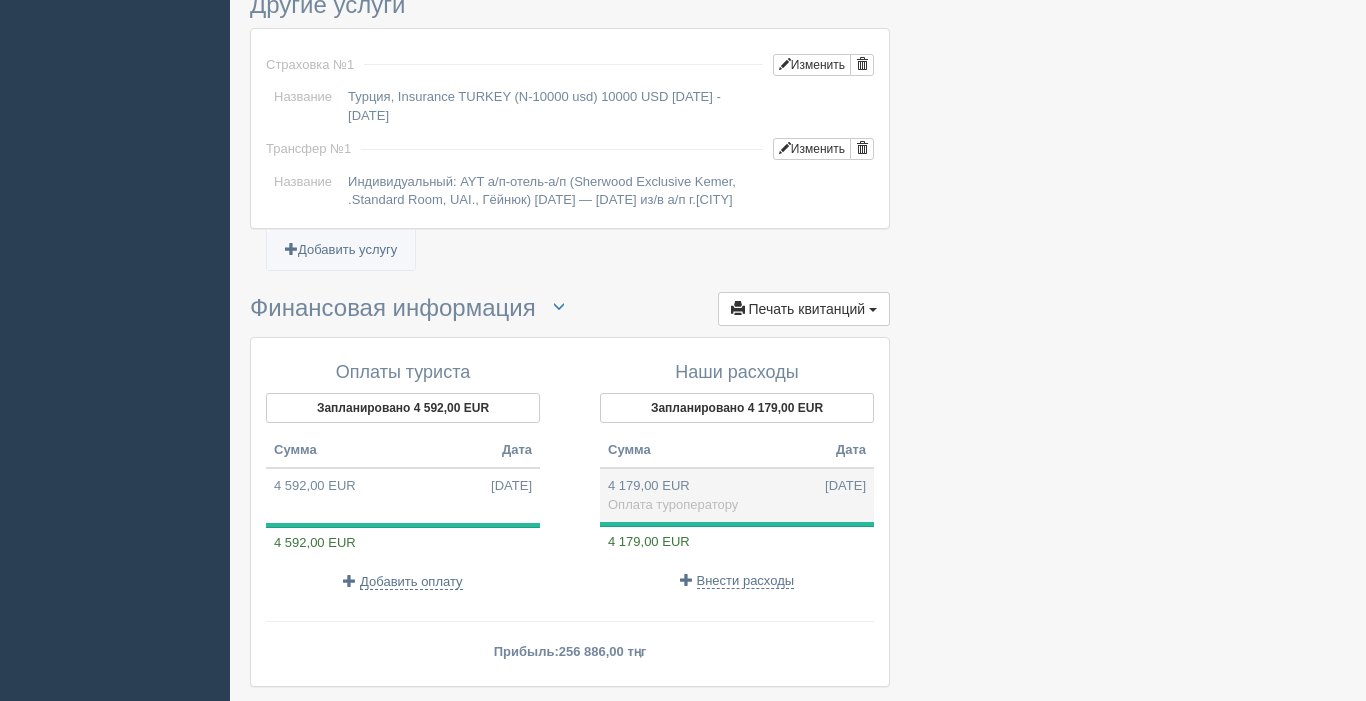 scroll, scrollTop: 1796, scrollLeft: 0, axis: vertical 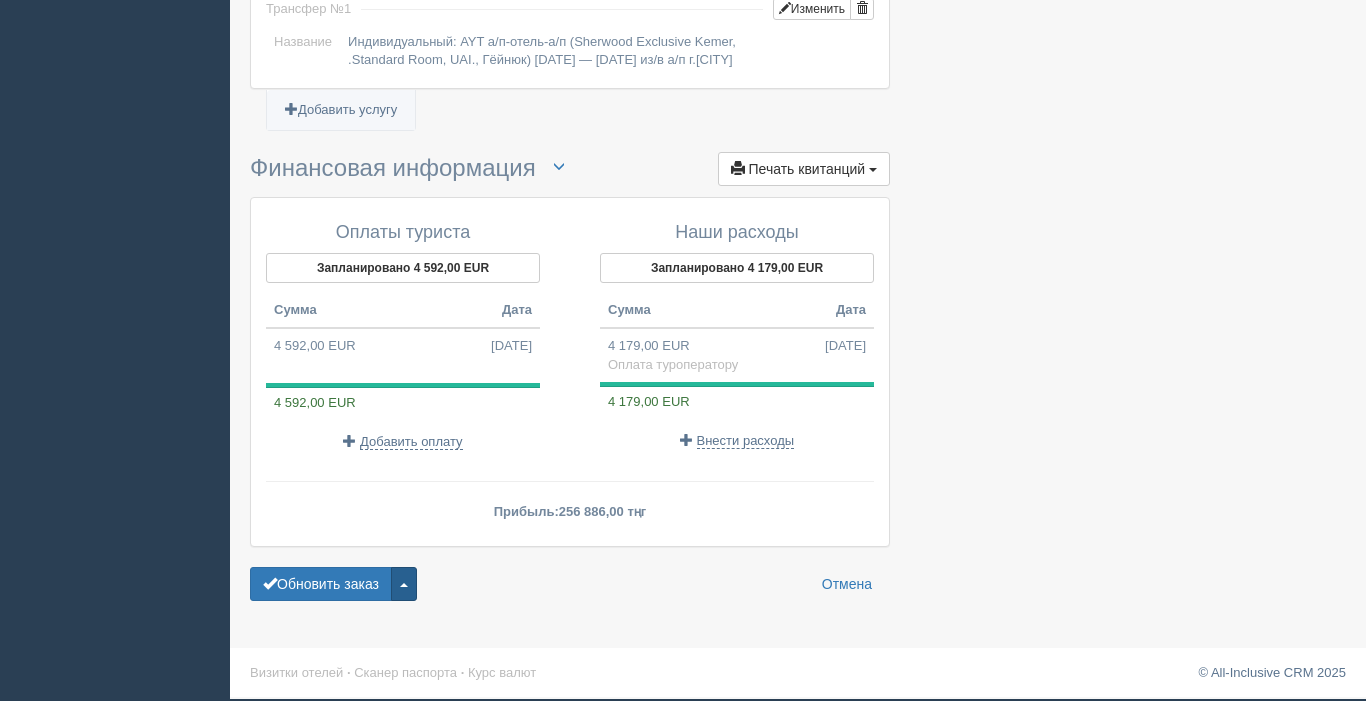 click at bounding box center (404, 584) 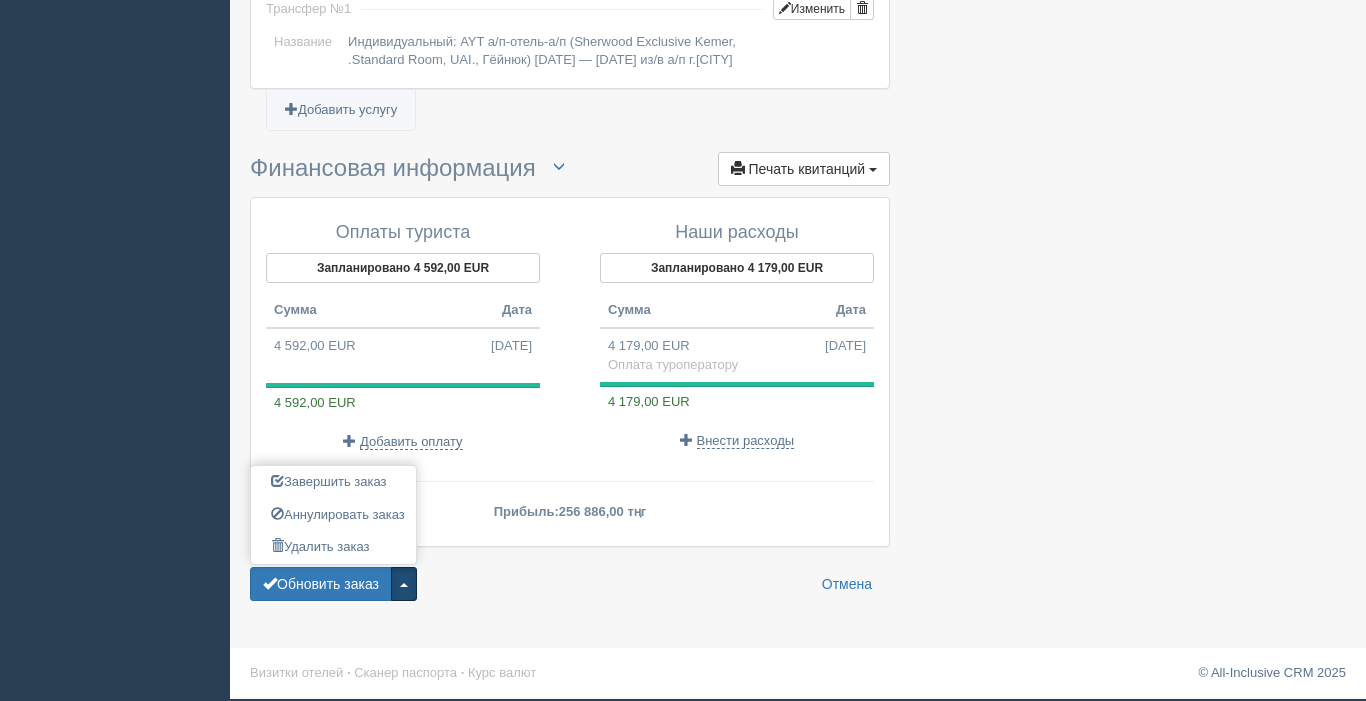 scroll, scrollTop: 1795, scrollLeft: 0, axis: vertical 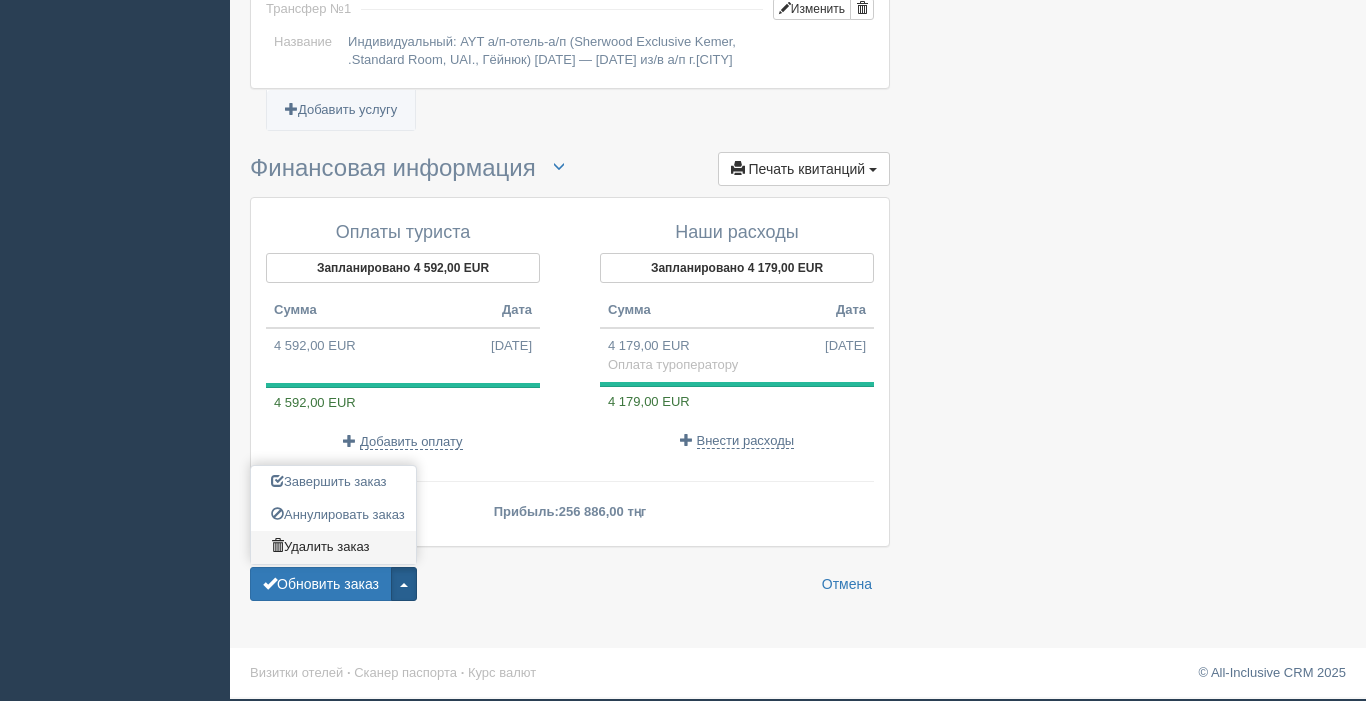 click on "Удалить заказ" at bounding box center (333, 482) 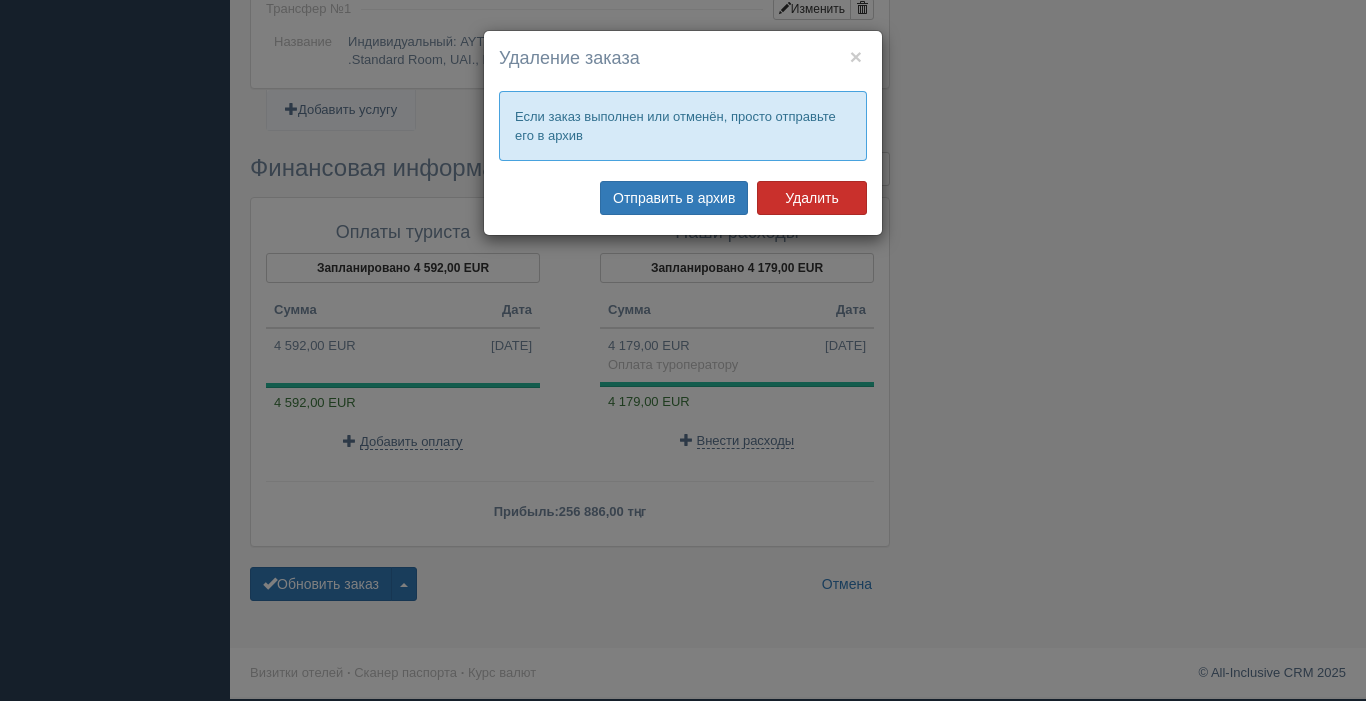 click on "Удалить" at bounding box center [812, 198] 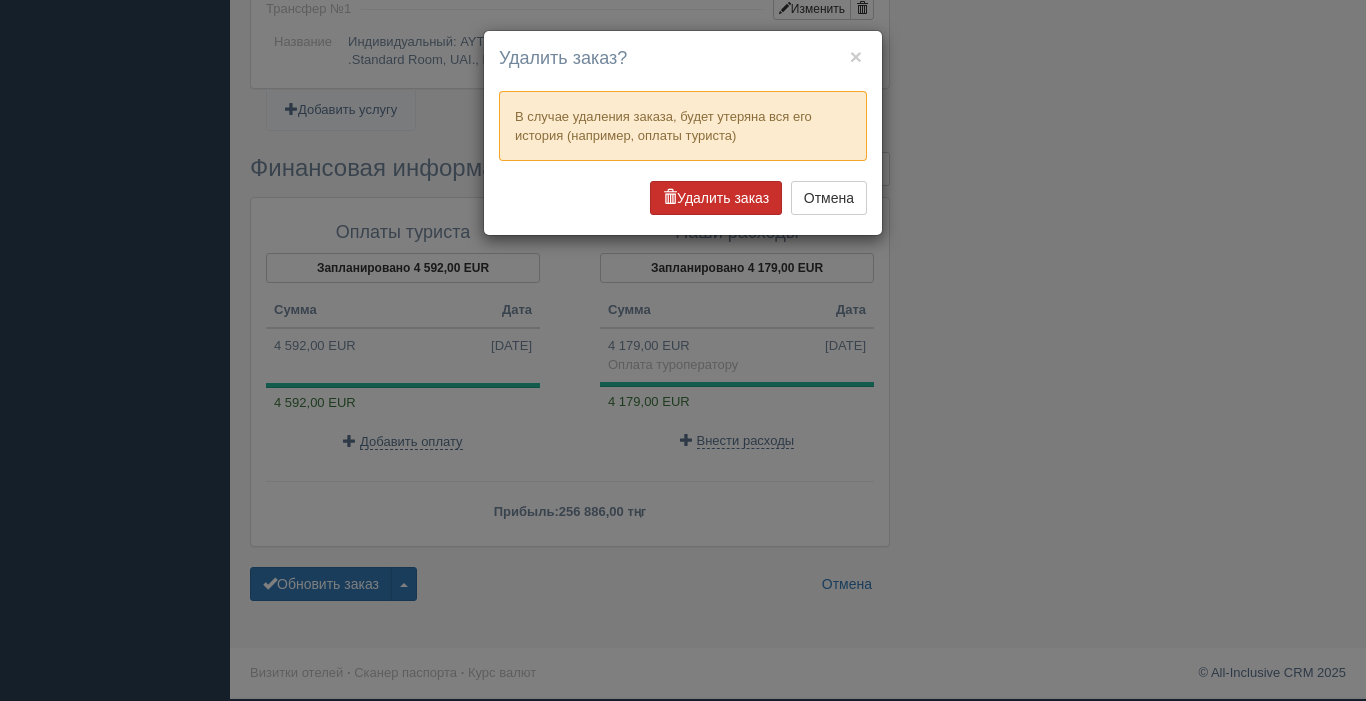 click on "Удалить заказ" at bounding box center [716, 198] 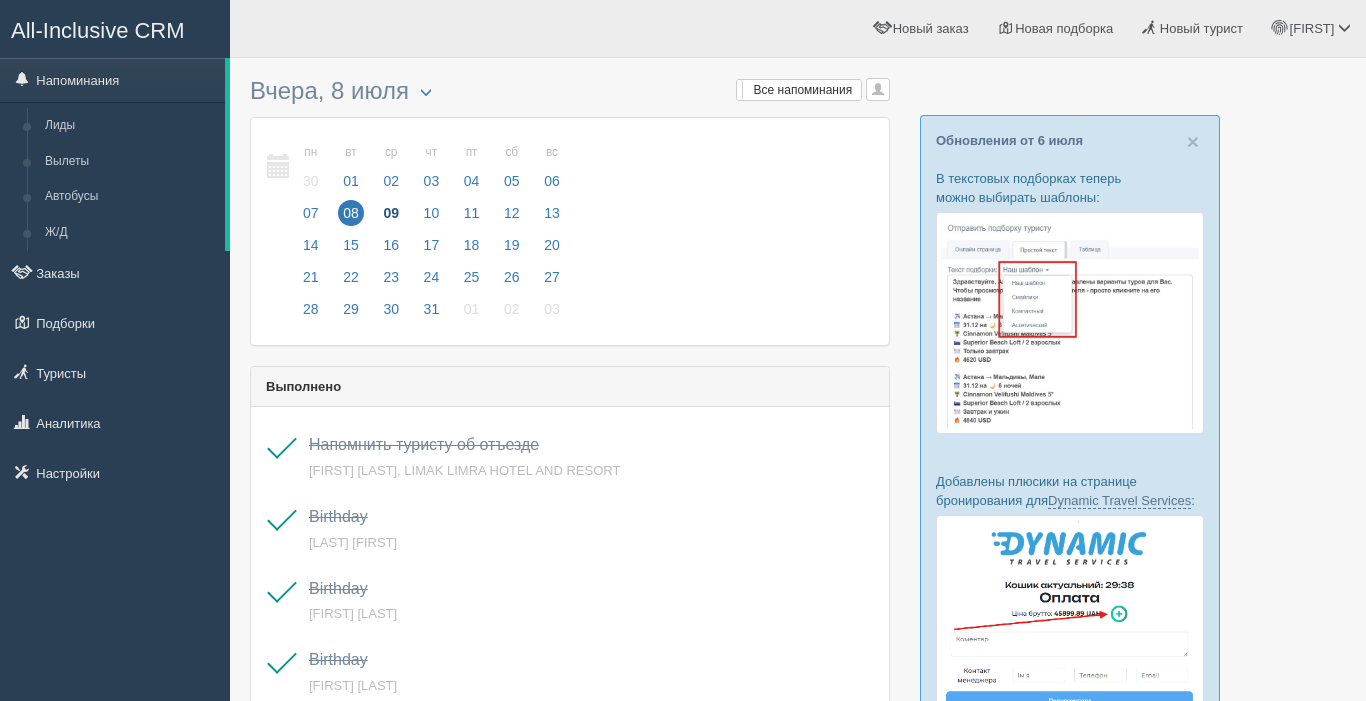 scroll, scrollTop: 0, scrollLeft: 0, axis: both 